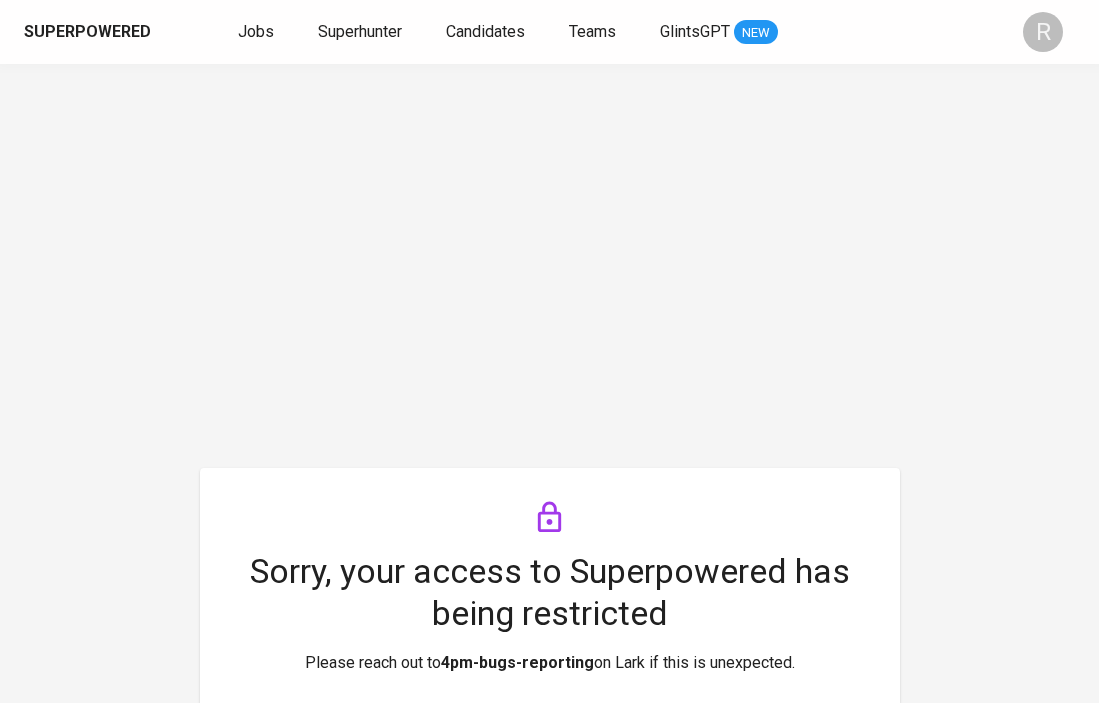 scroll, scrollTop: 0, scrollLeft: 0, axis: both 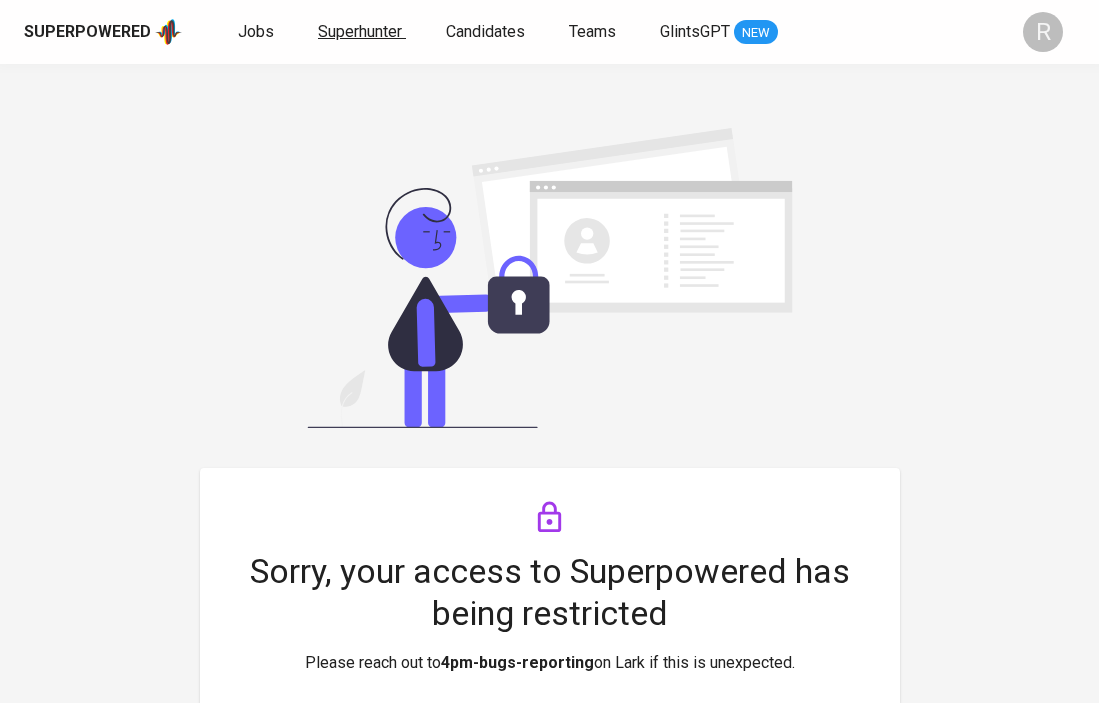 click on "Superhunter" at bounding box center (360, 31) 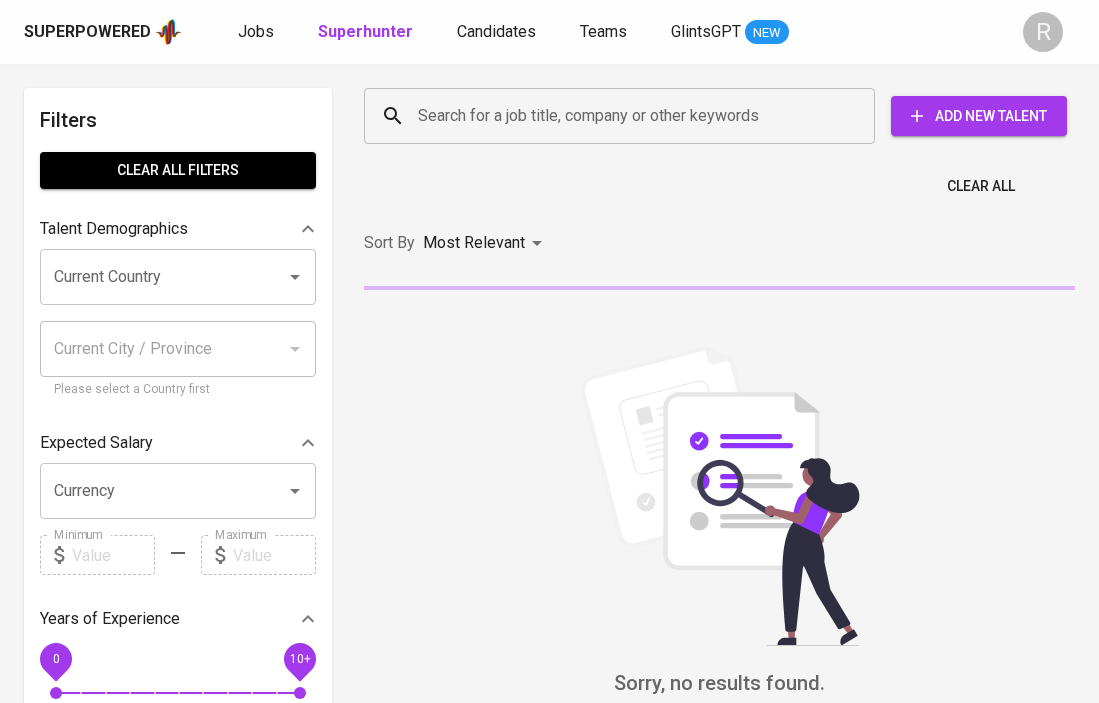 click on "Search for a job title, company or other keywords" at bounding box center [624, 116] 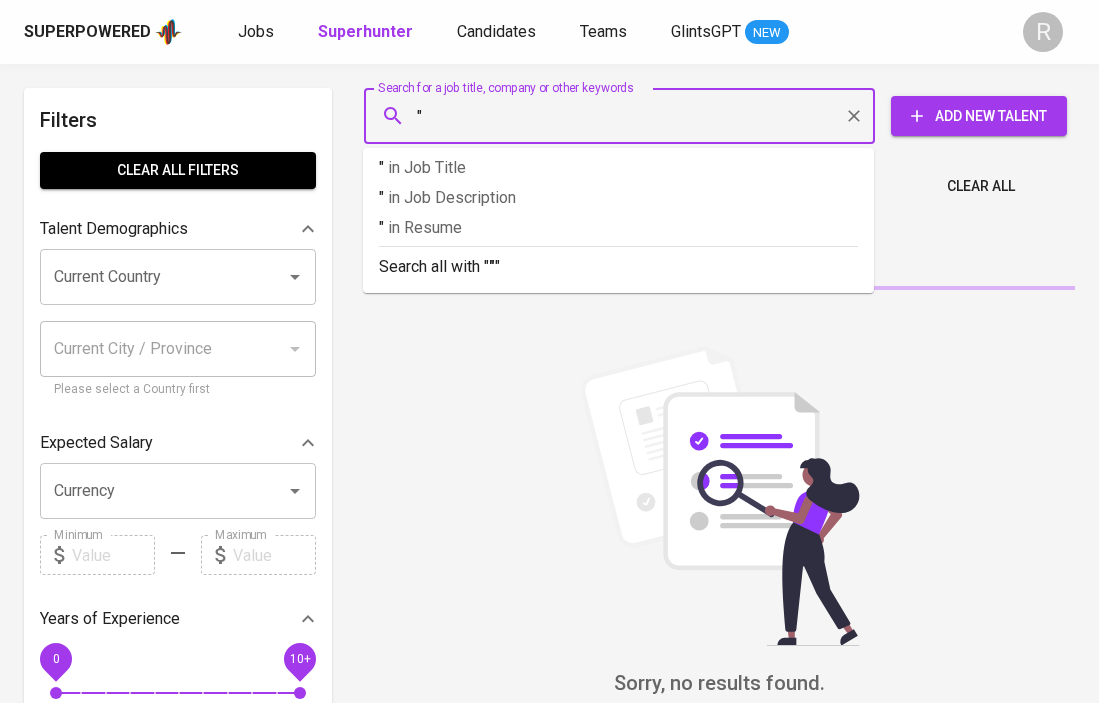 paste on "[COMPANY_NAME]" 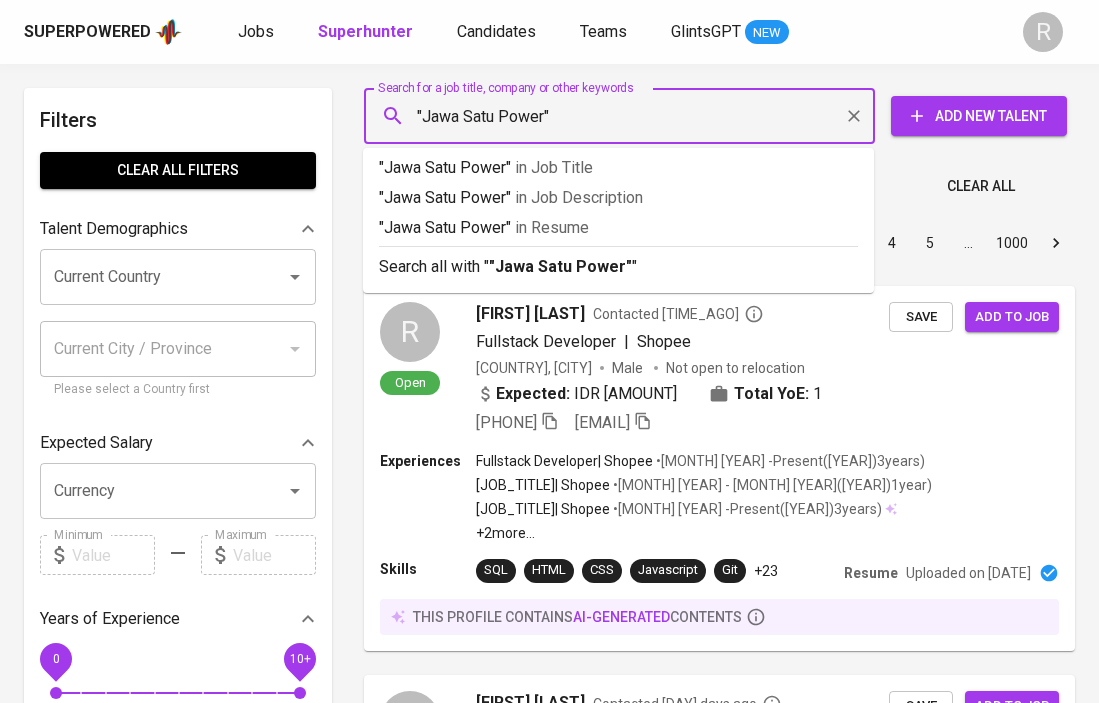 click on ""Jawa Satu Power"" at bounding box center (624, 116) 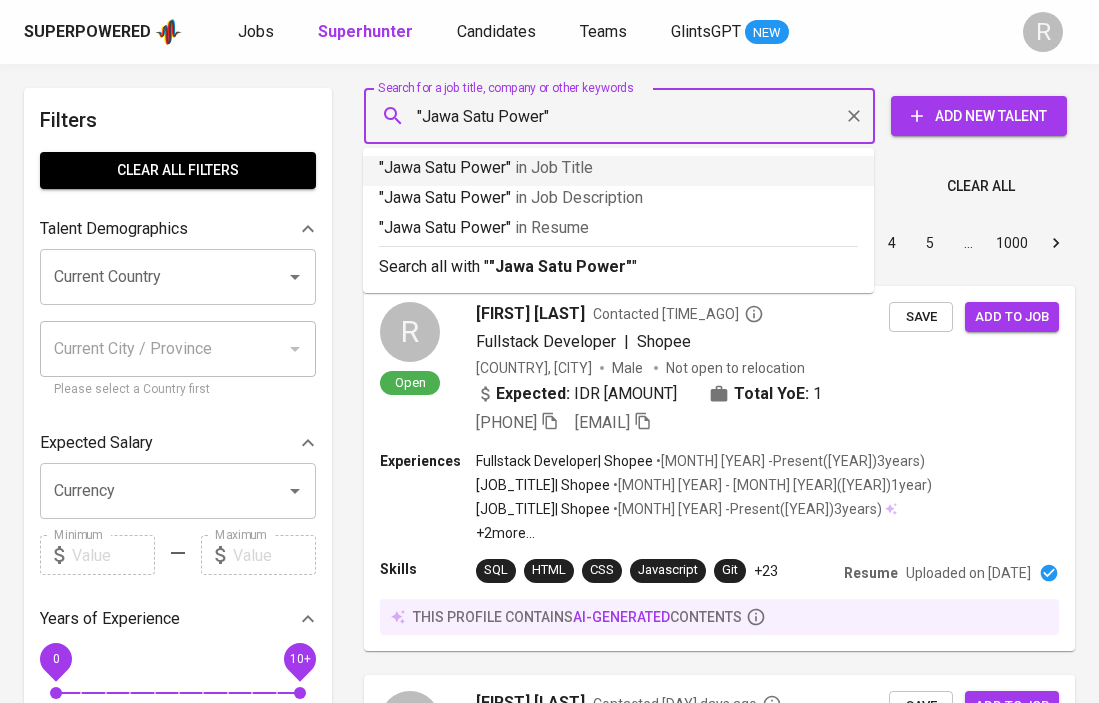 click on ""Jawa Satu Power"" at bounding box center (624, 116) 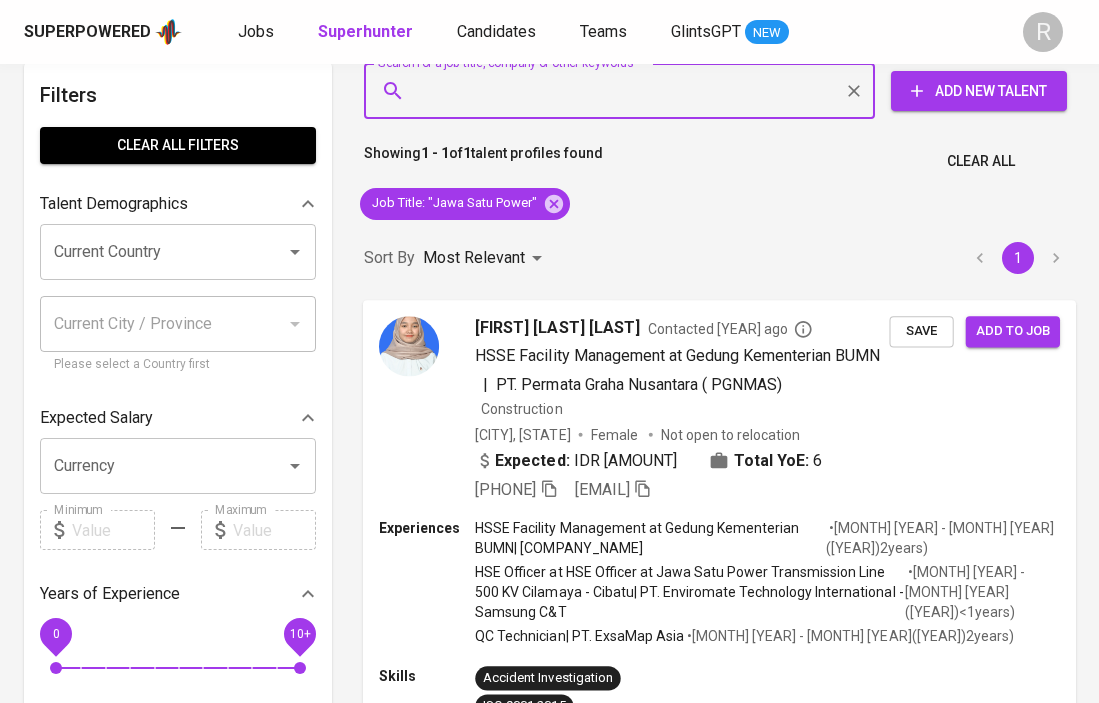 scroll, scrollTop: 23, scrollLeft: 0, axis: vertical 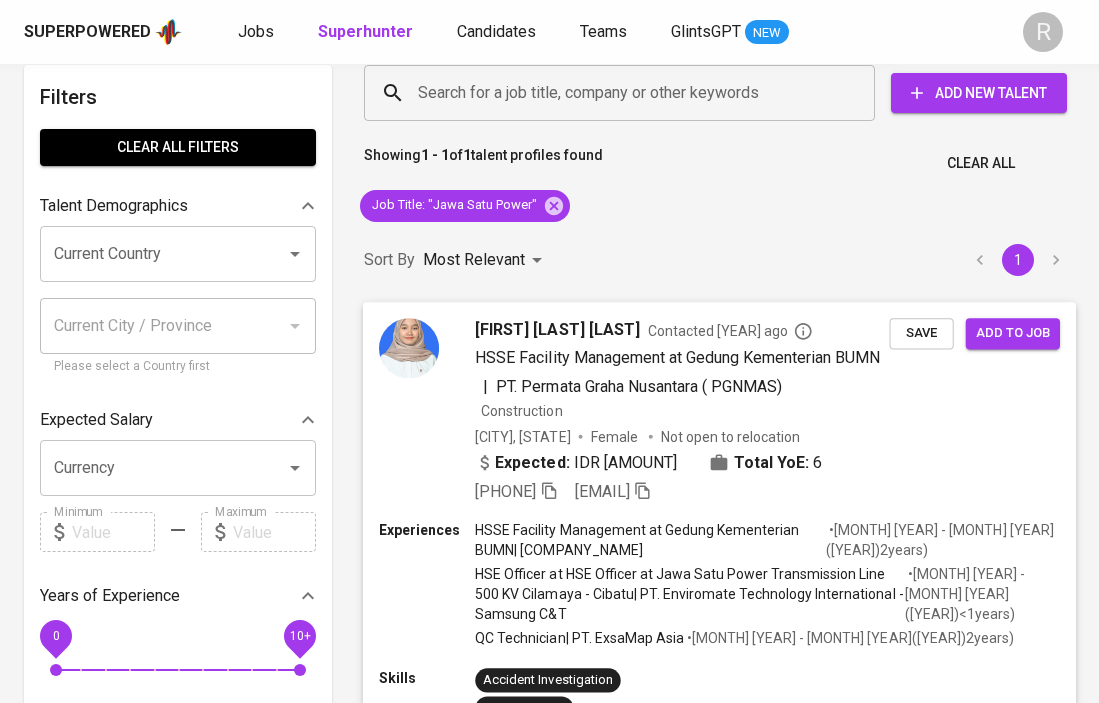 click on "PT. Permata Graha Nusantara ( PGNMAS)" at bounding box center [639, 385] 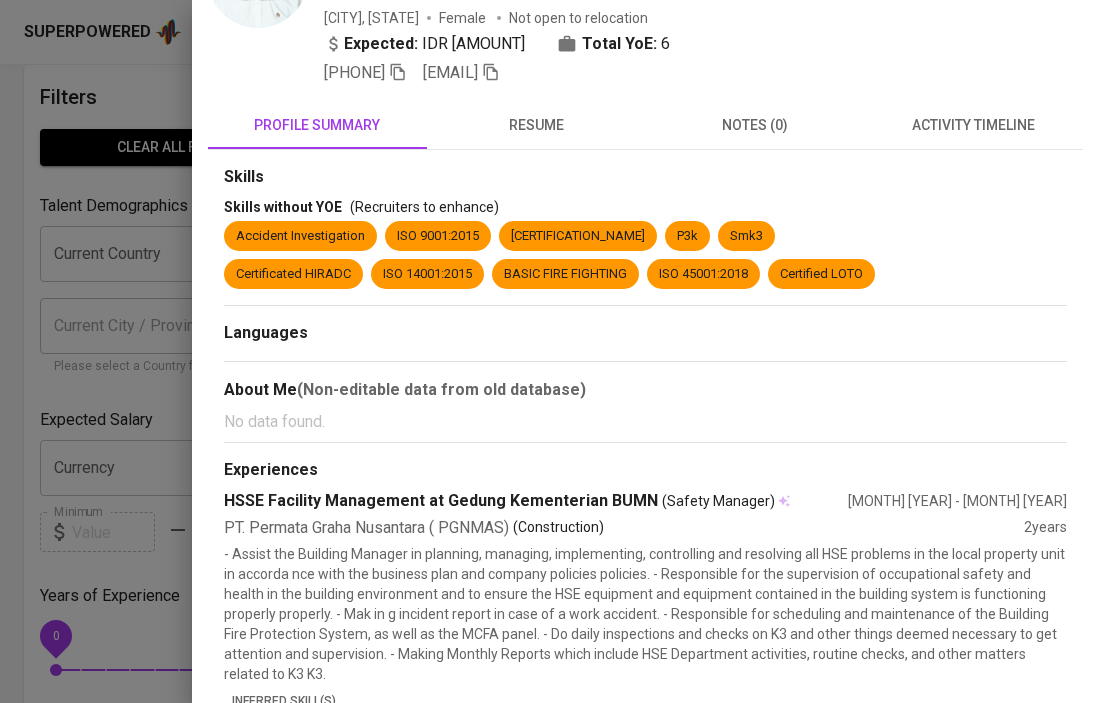 scroll, scrollTop: 34, scrollLeft: 0, axis: vertical 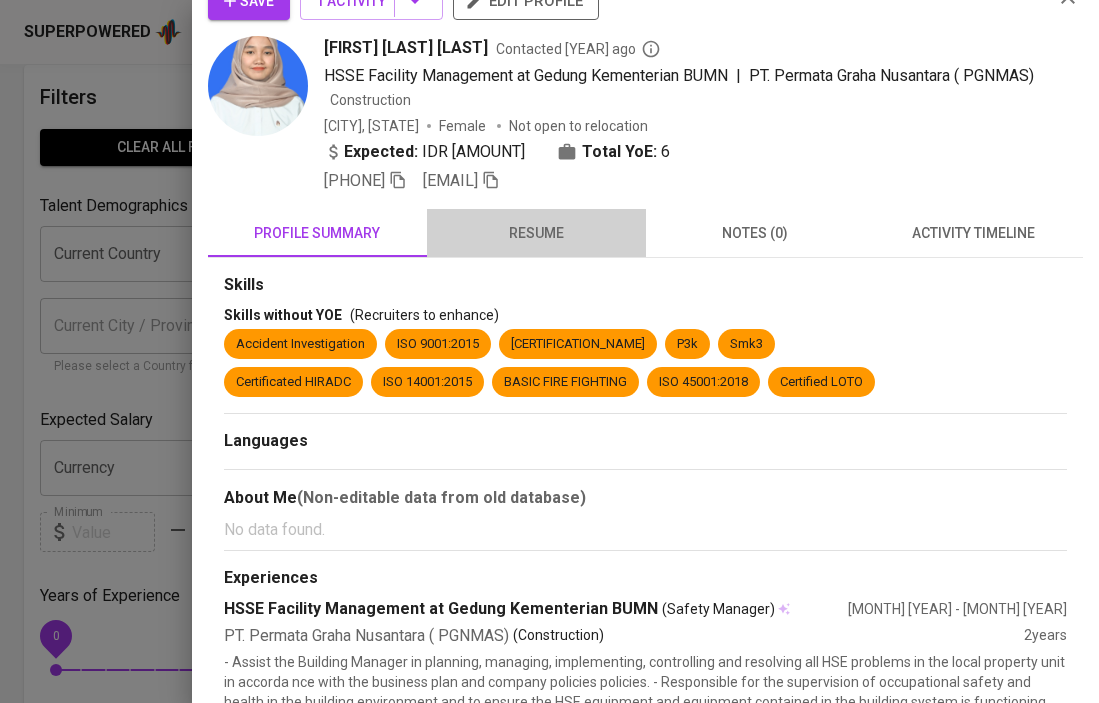 click on "resume" at bounding box center (317, 233) 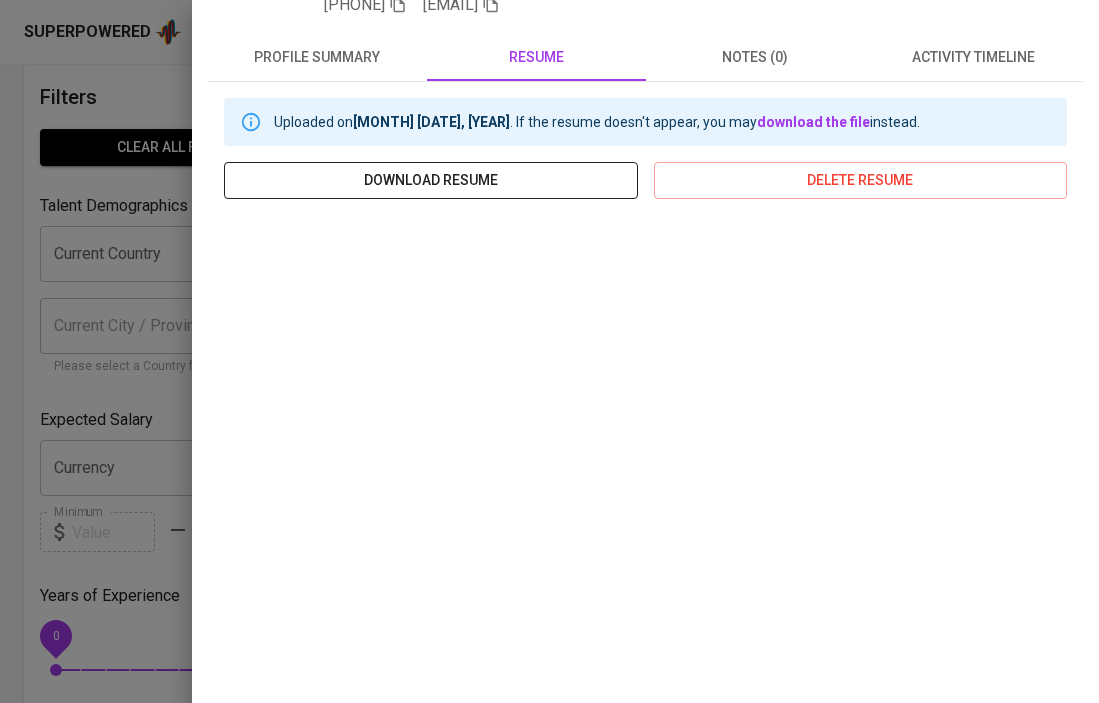 scroll, scrollTop: 0, scrollLeft: 0, axis: both 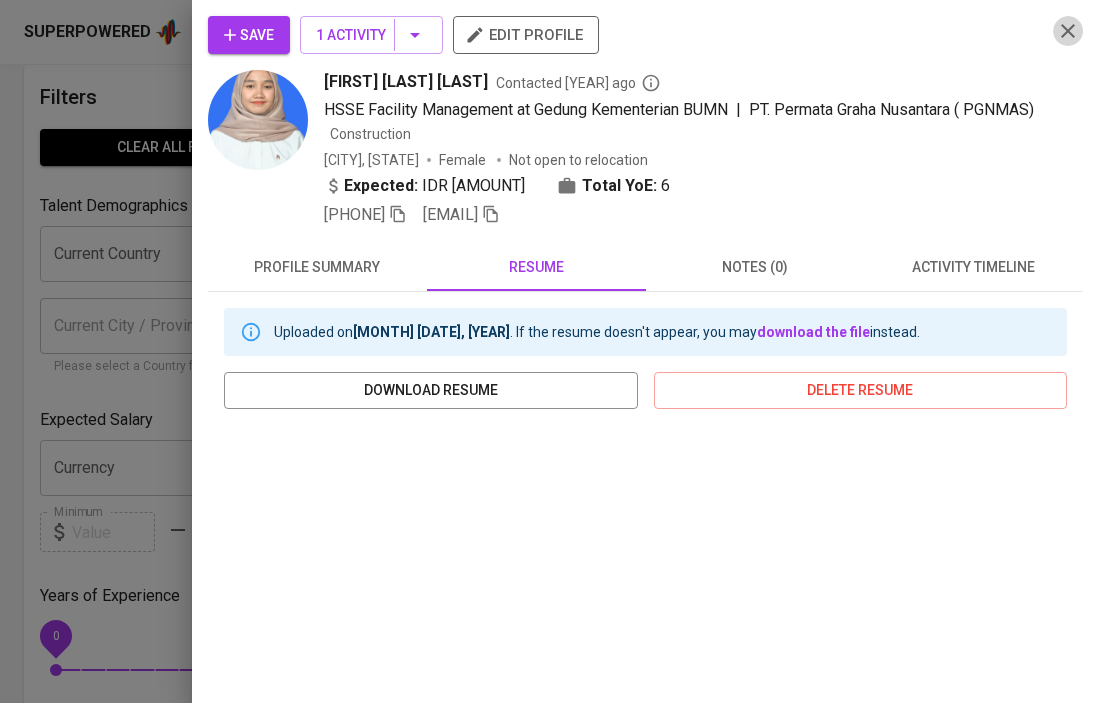 click at bounding box center [398, 214] 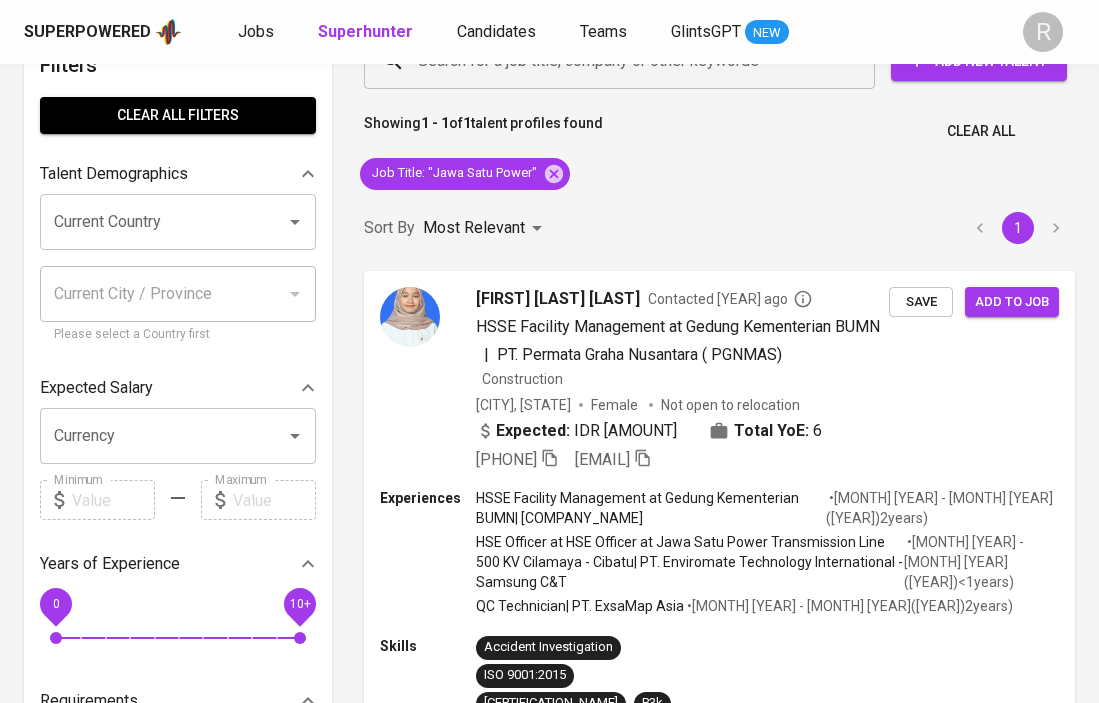 scroll, scrollTop: 0, scrollLeft: 0, axis: both 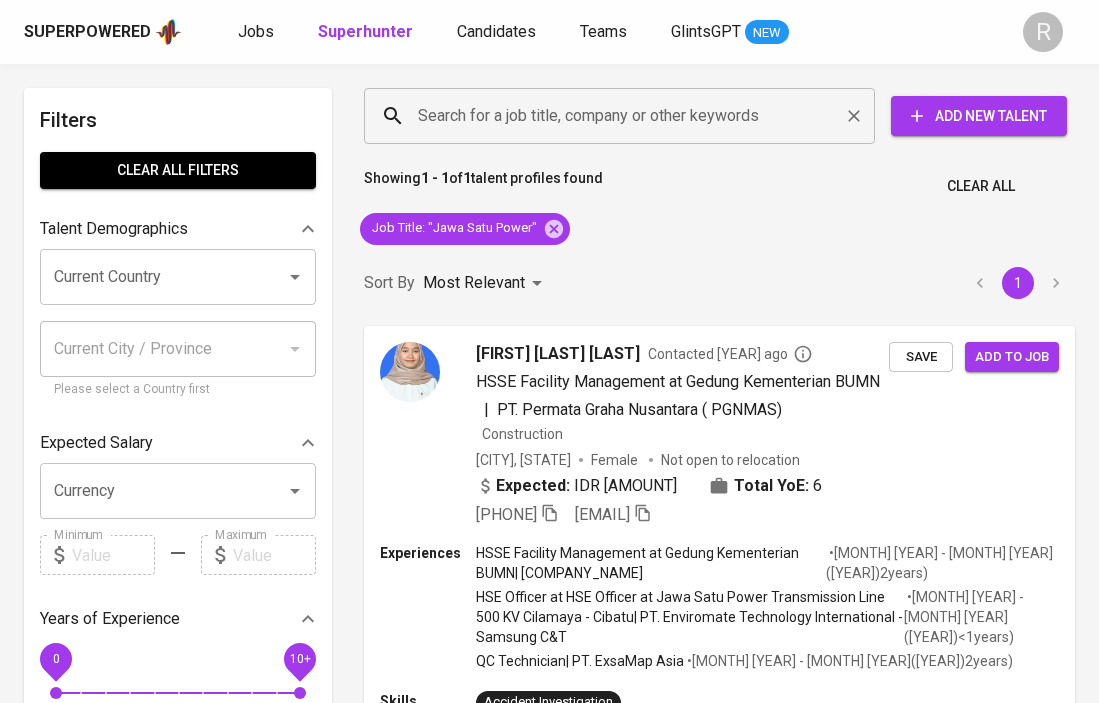 click on "Search for a job title, company or other keywords" at bounding box center [624, 116] 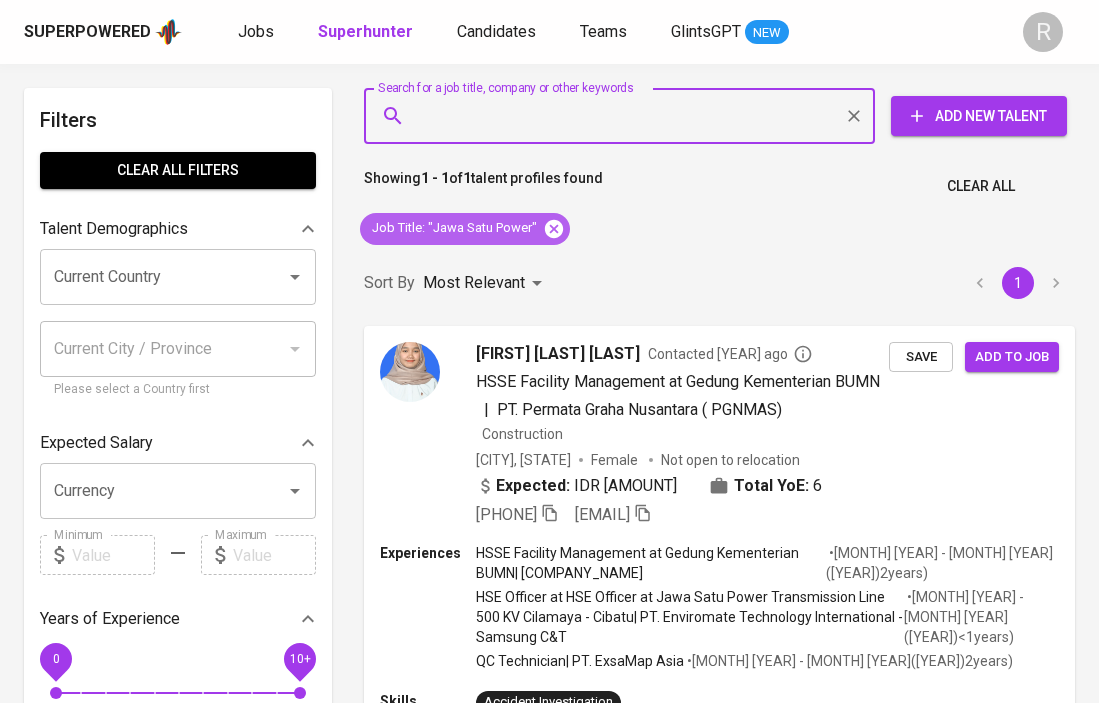 click at bounding box center [554, 228] 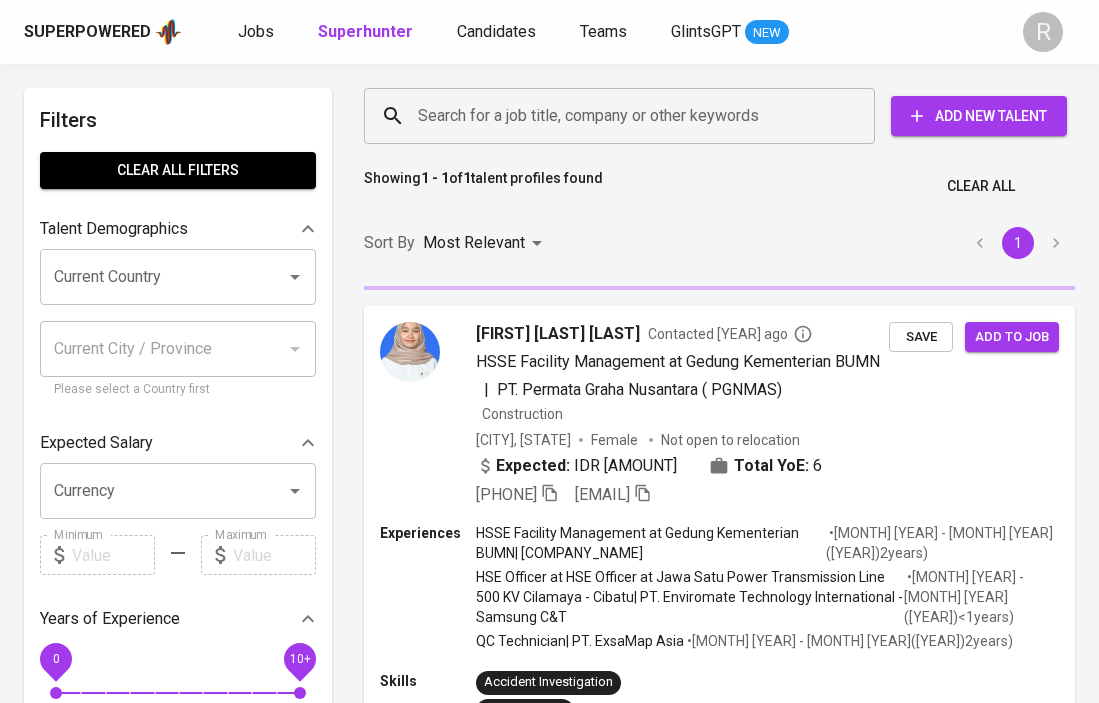 click on "Search for a job title, company or other keywords" at bounding box center (624, 116) 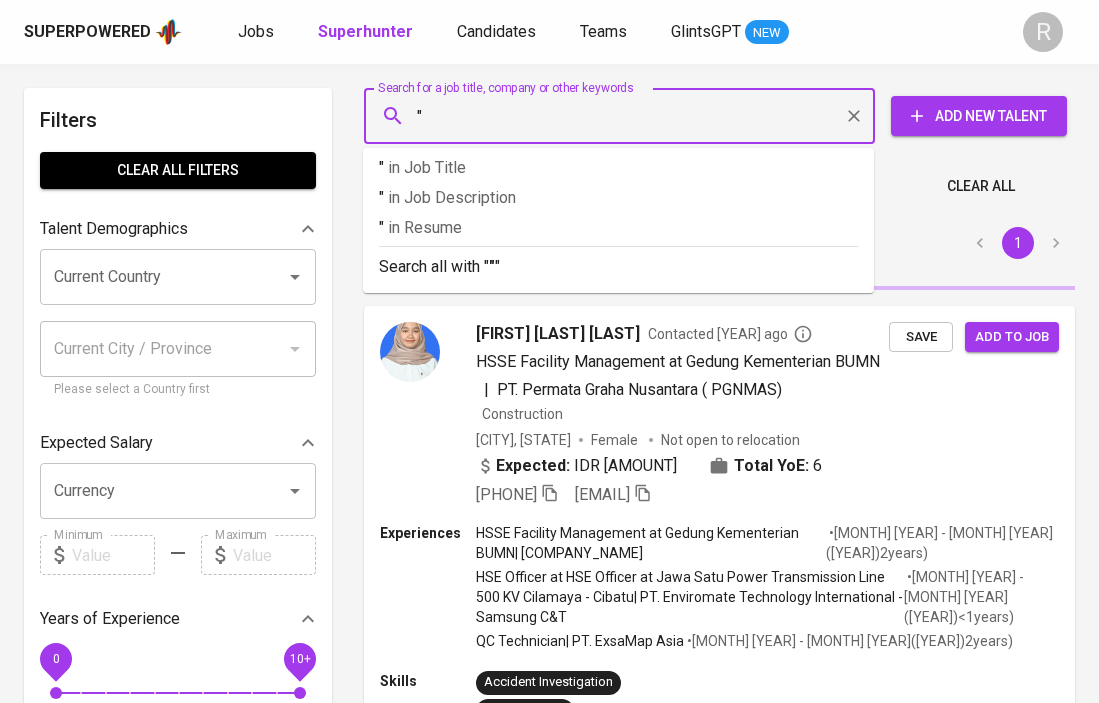 paste on "[FIRST] [LAST]" 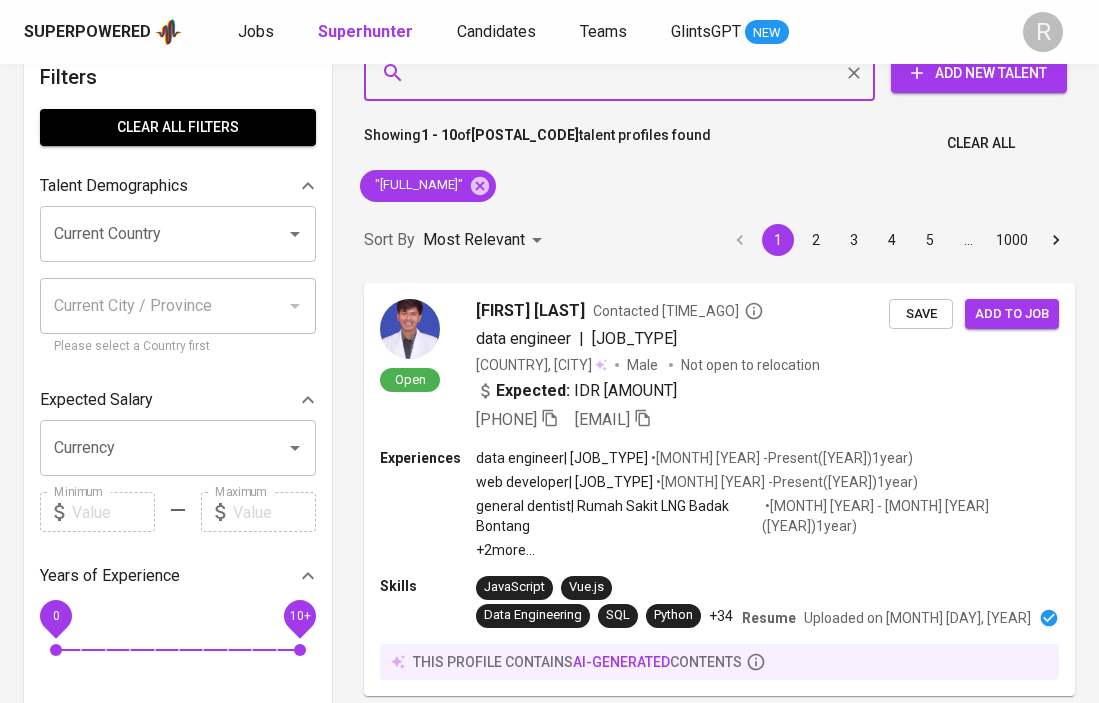 scroll, scrollTop: 0, scrollLeft: 0, axis: both 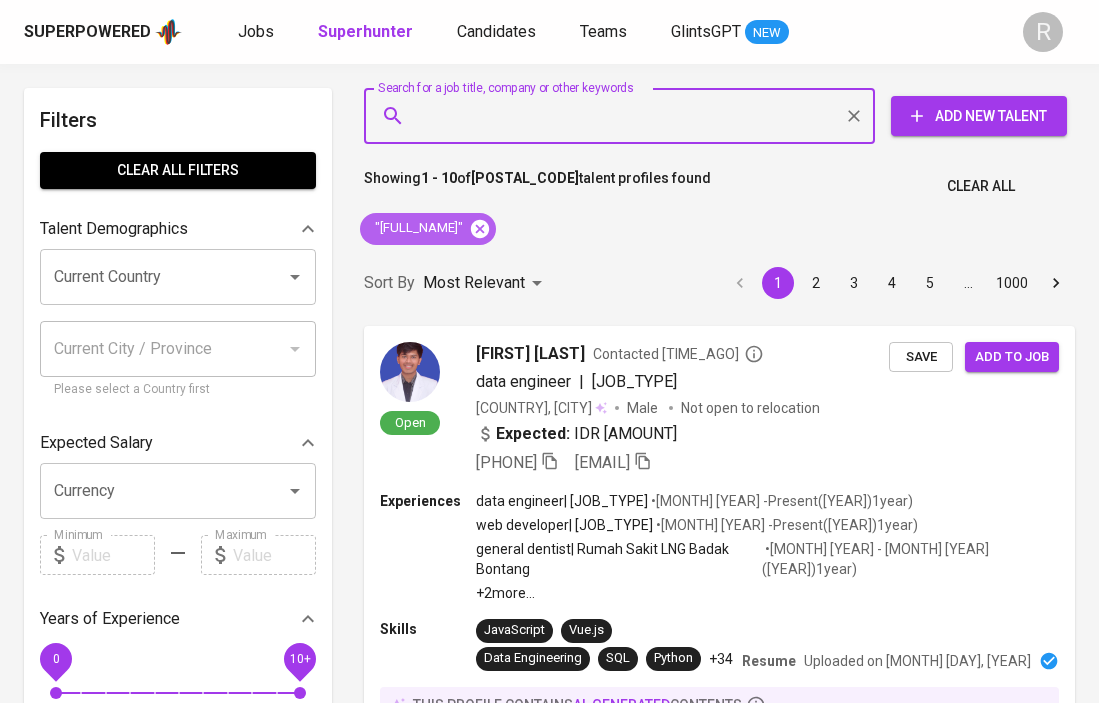 click at bounding box center [480, 229] 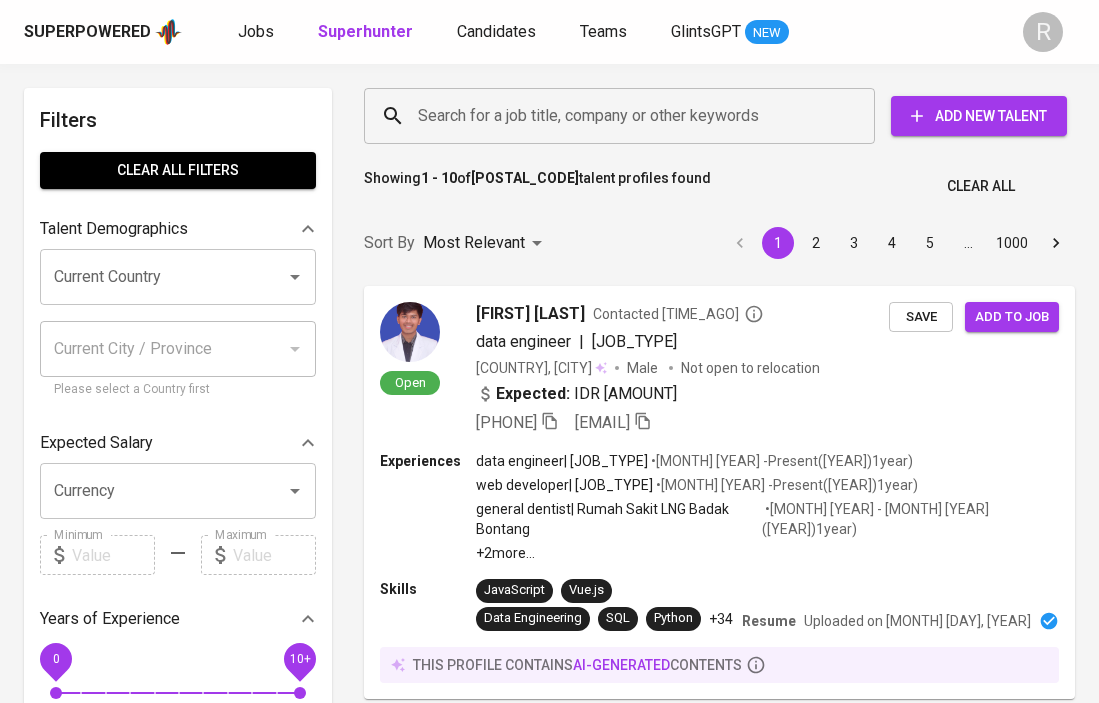 click on "Search for a job title, company or other keywords" at bounding box center (624, 116) 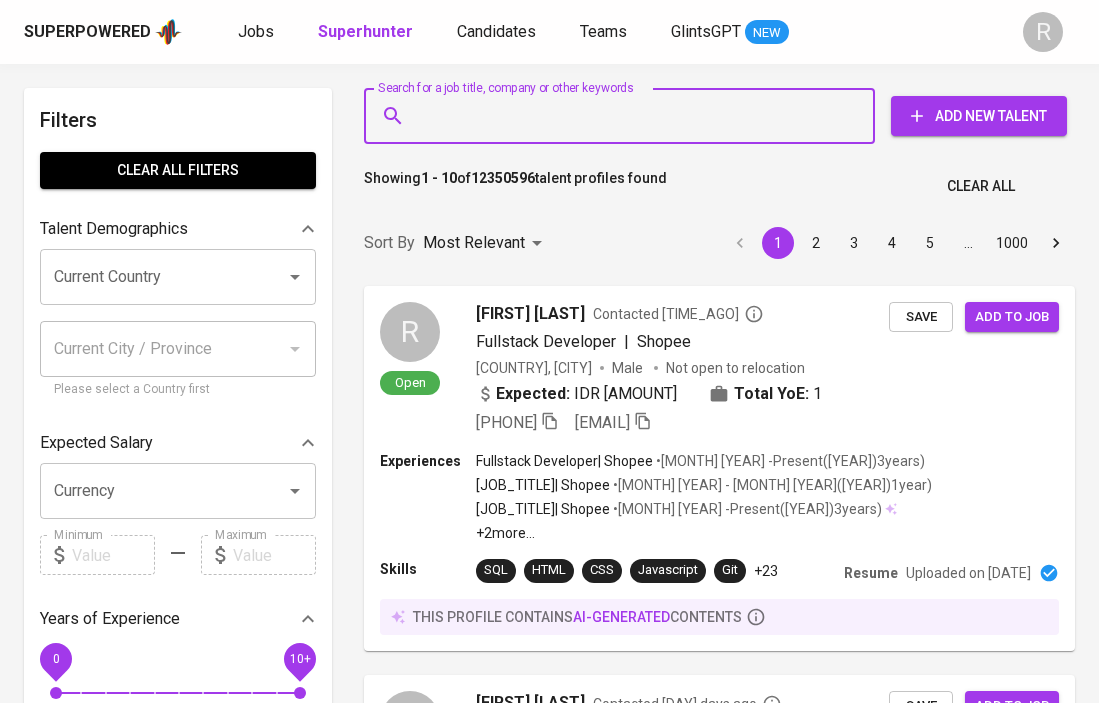 click on "Search for a job title, company or other keywords" at bounding box center [624, 116] 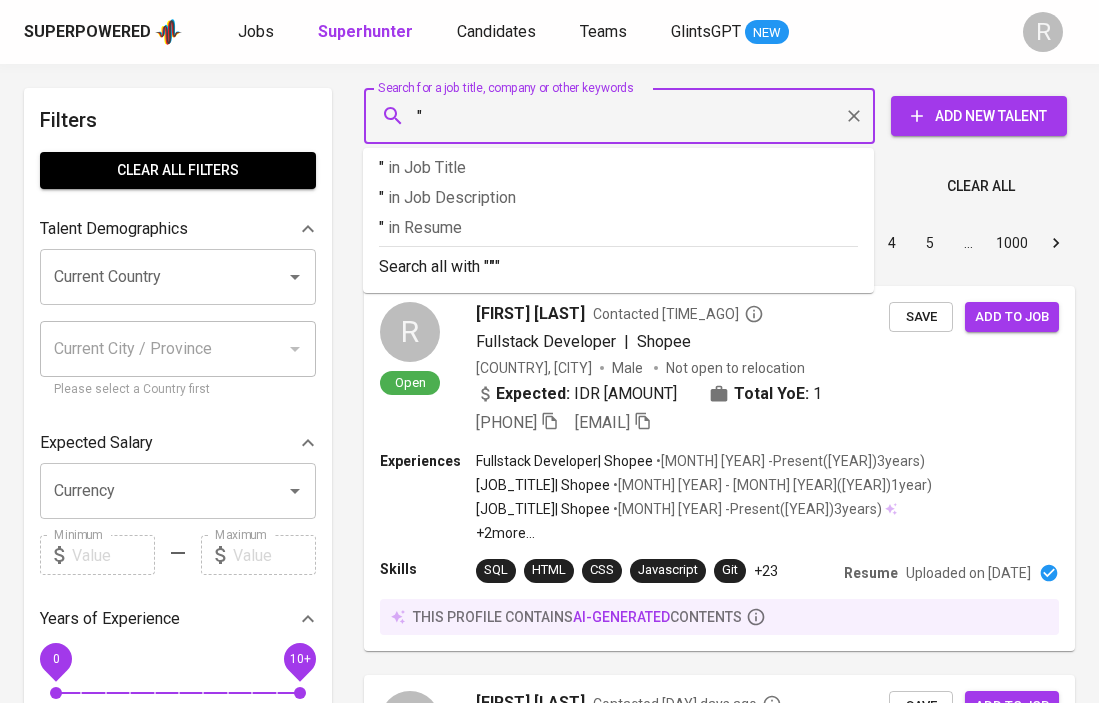 paste on "[FIRST] [LAST]" 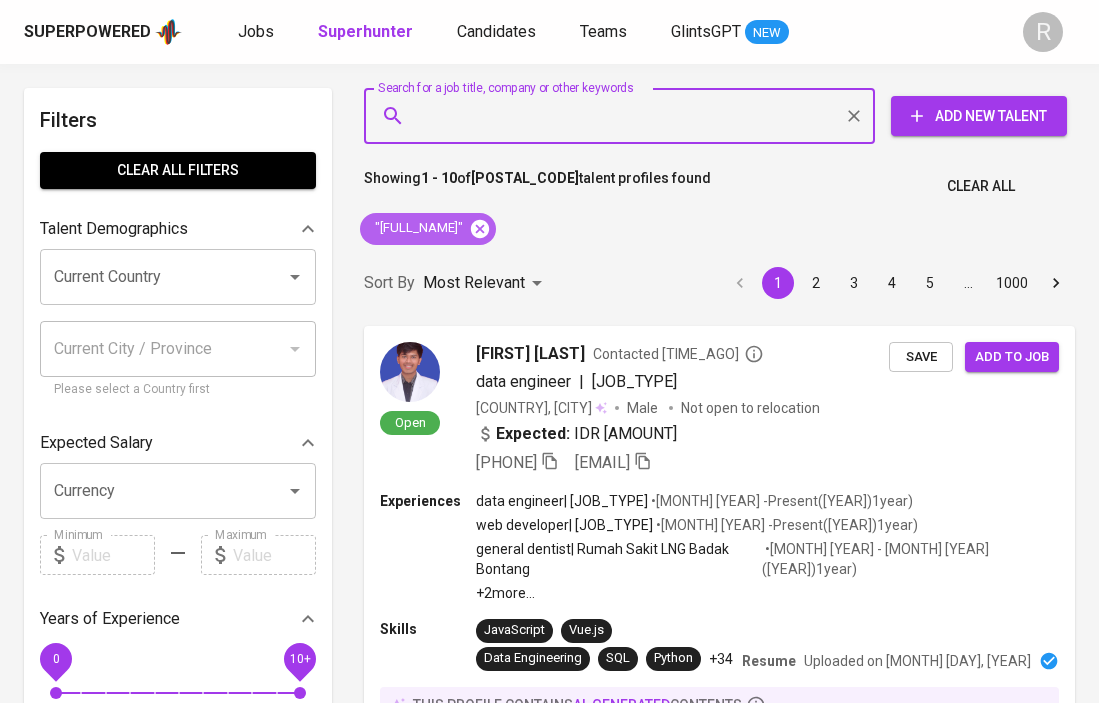 click at bounding box center [480, 229] 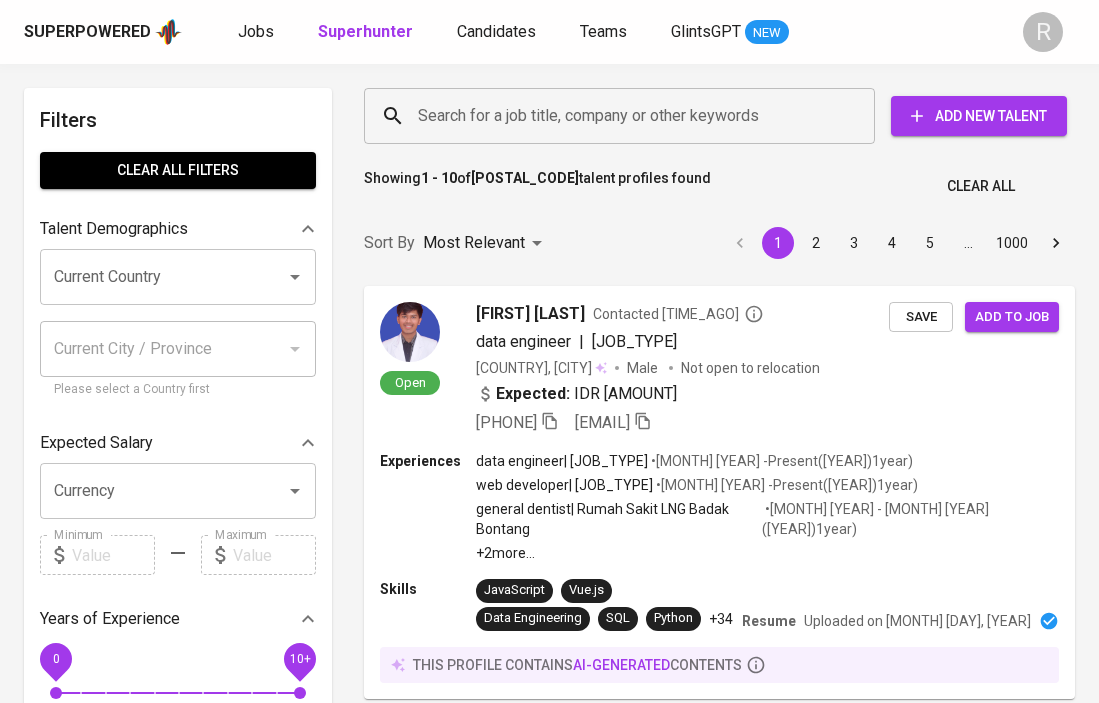 click on "Search for a job title, company or other keywords" at bounding box center [624, 116] 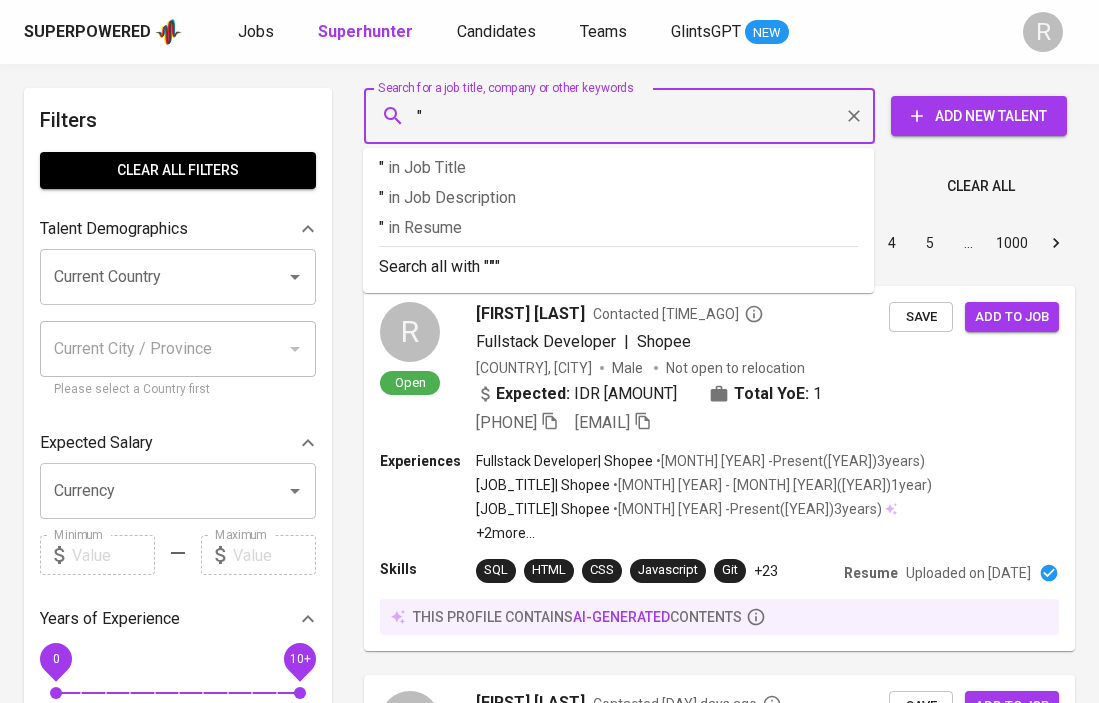 paste on "[FIRST] [LAST]" 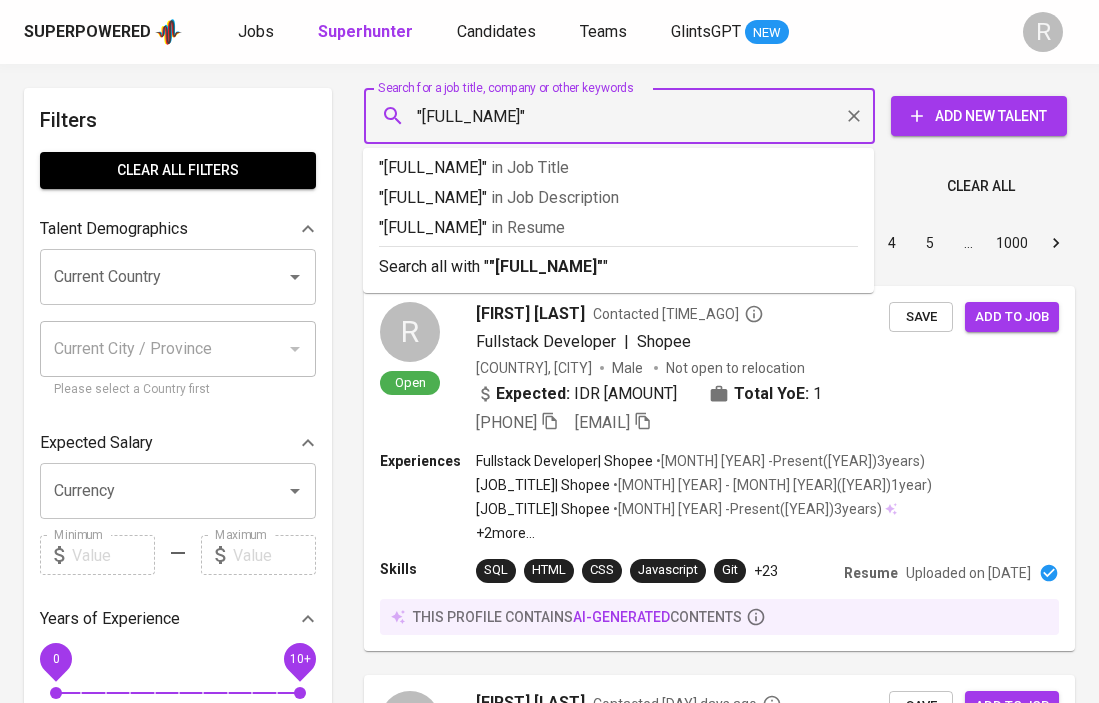 type 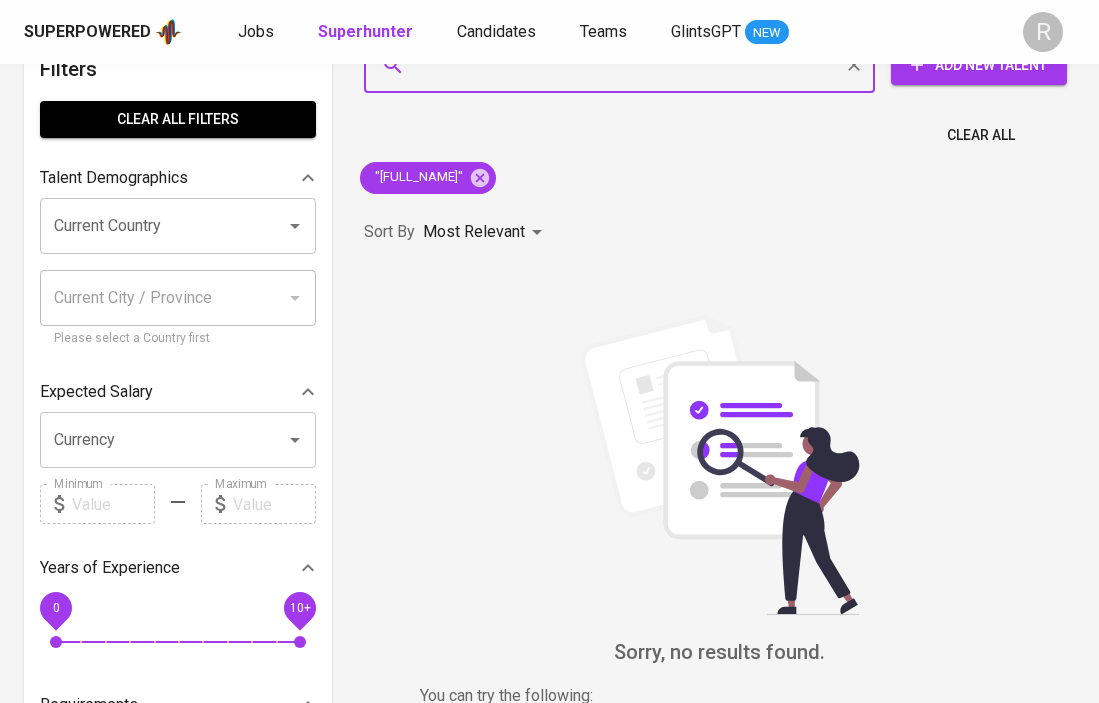 scroll, scrollTop: 0, scrollLeft: 0, axis: both 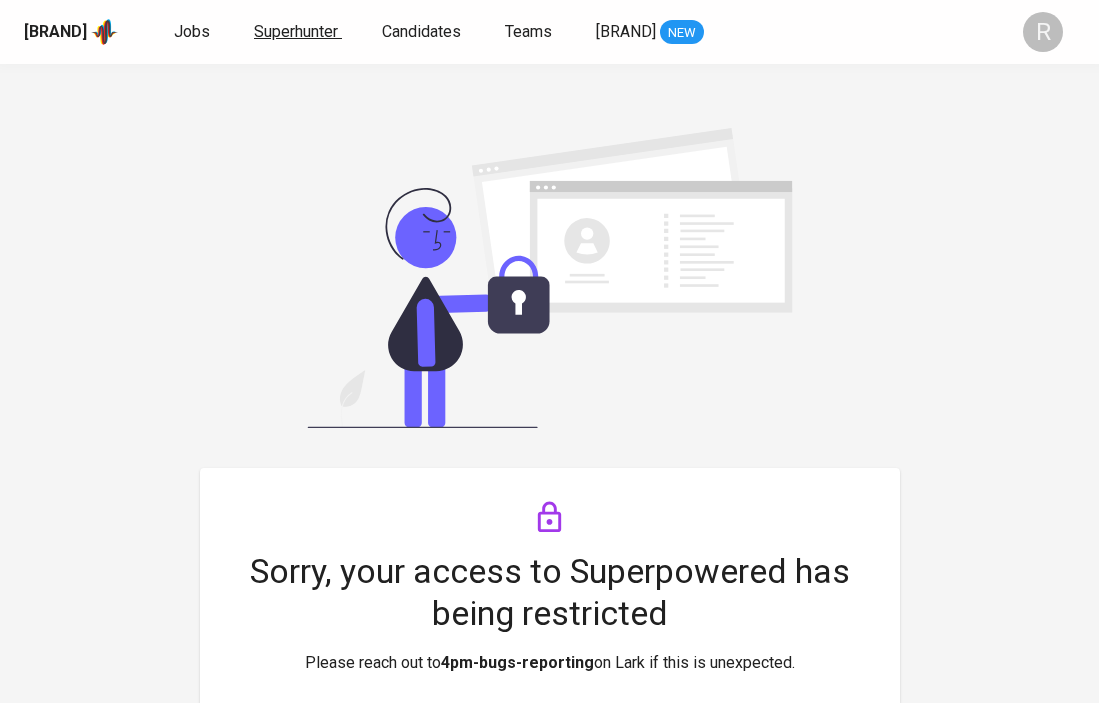 click on "Superhunter" at bounding box center (296, 31) 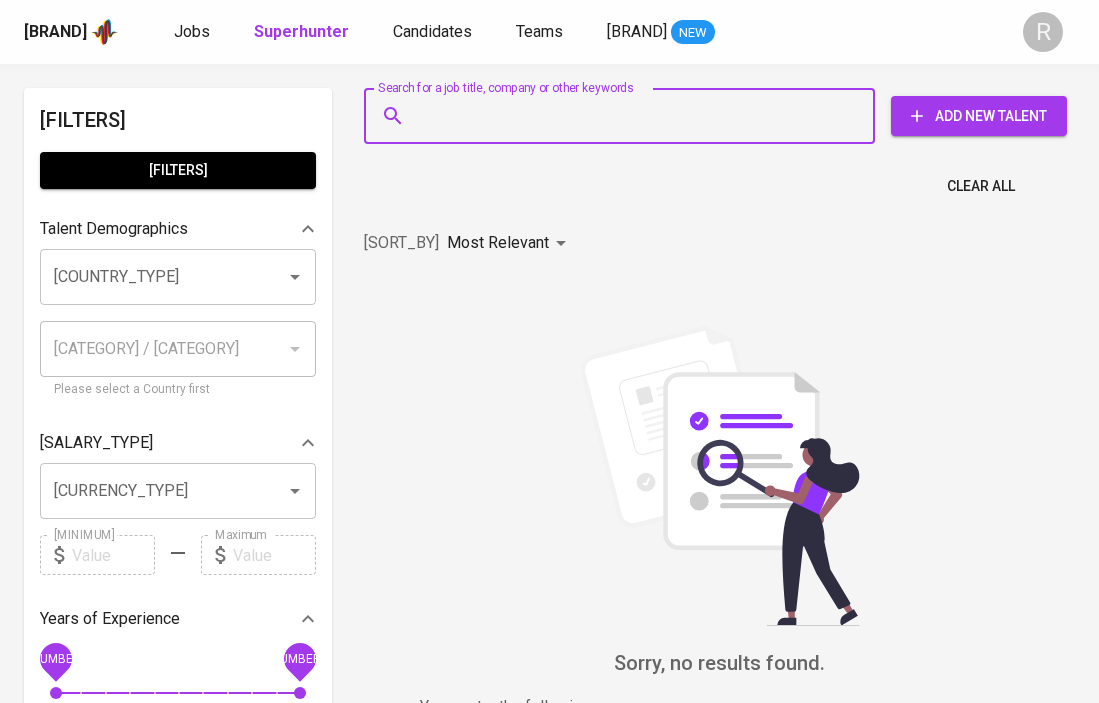 click on "Search for a job title, company or other keywords" at bounding box center [624, 116] 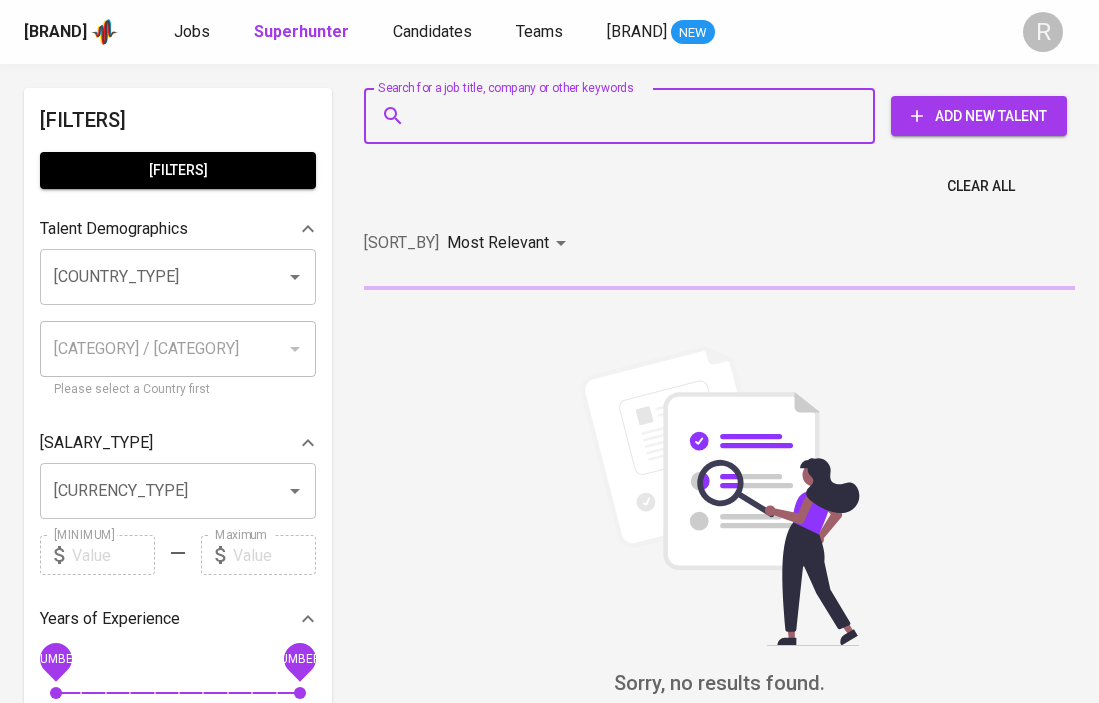 paste on "Ledingding" 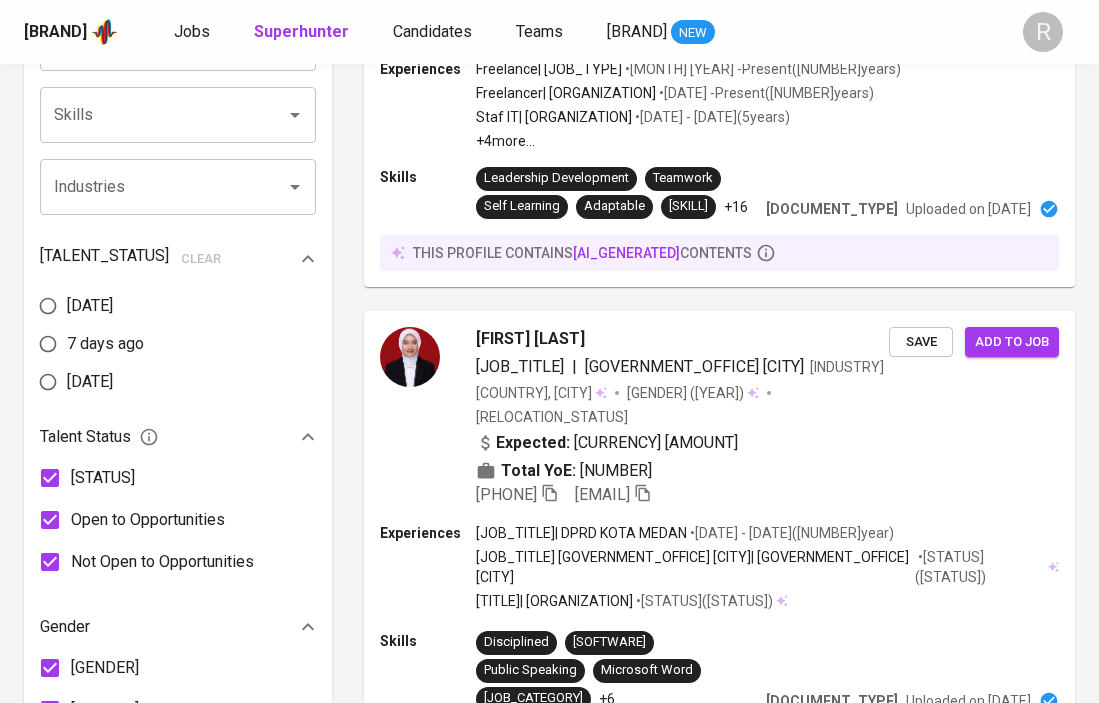 scroll, scrollTop: 0, scrollLeft: 0, axis: both 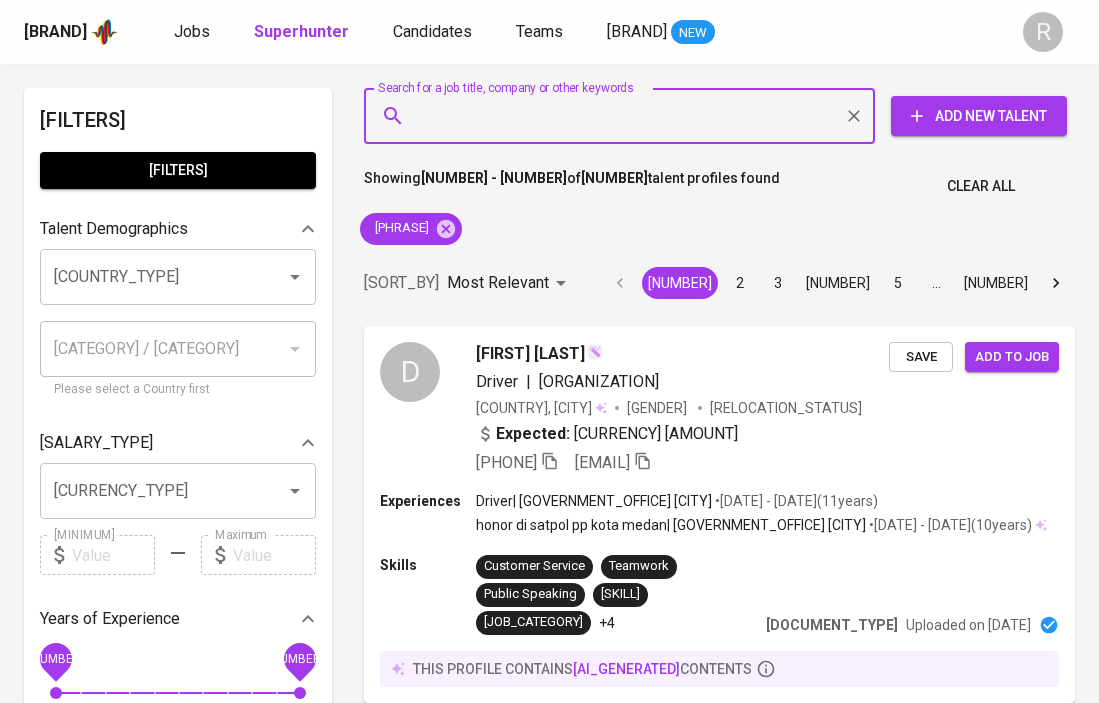click on "Search for a job title, company or other keywords" at bounding box center (624, 116) 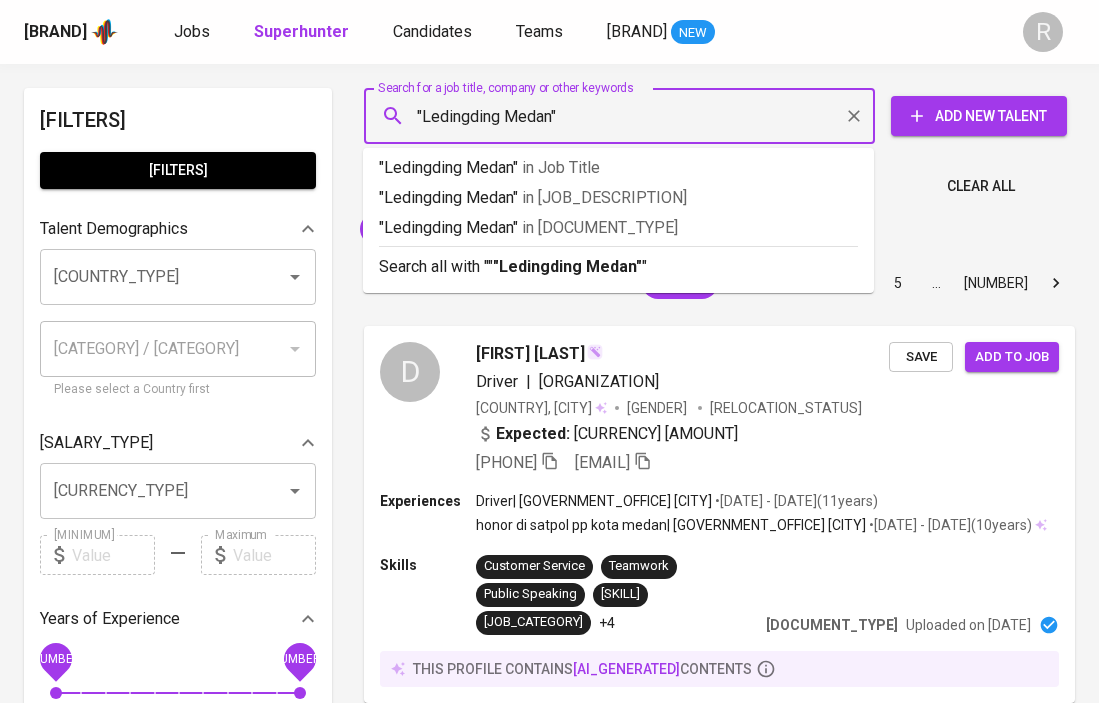 type on ""Ledingding mea" 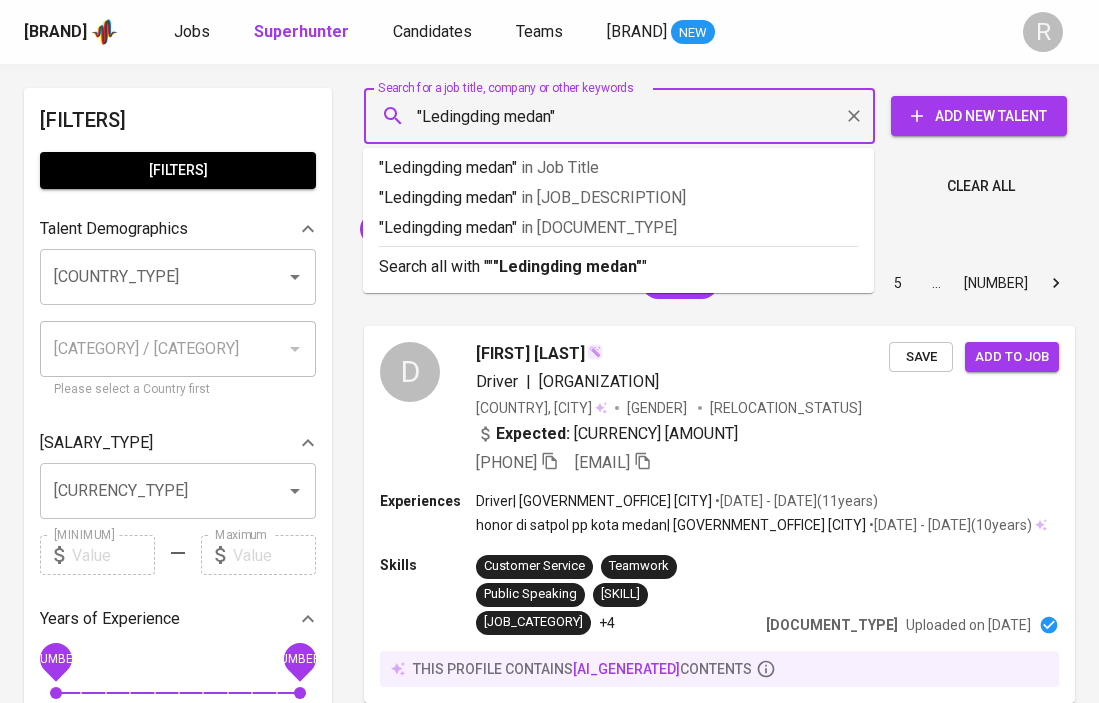 type 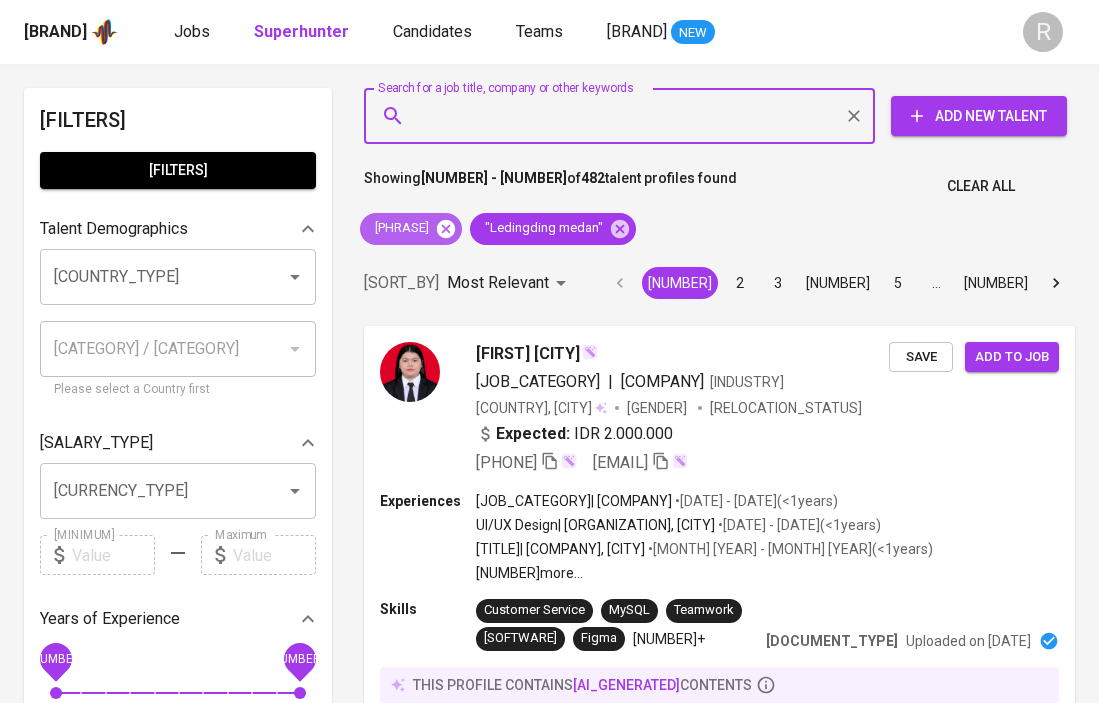 click at bounding box center (446, 228) 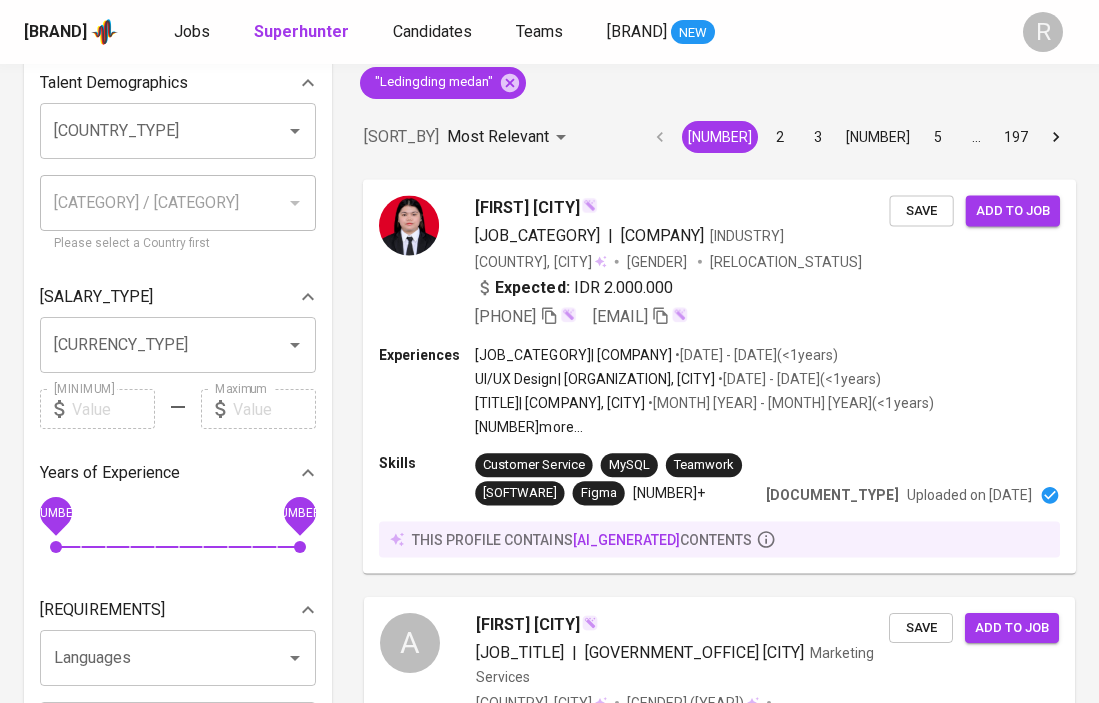scroll, scrollTop: 0, scrollLeft: 0, axis: both 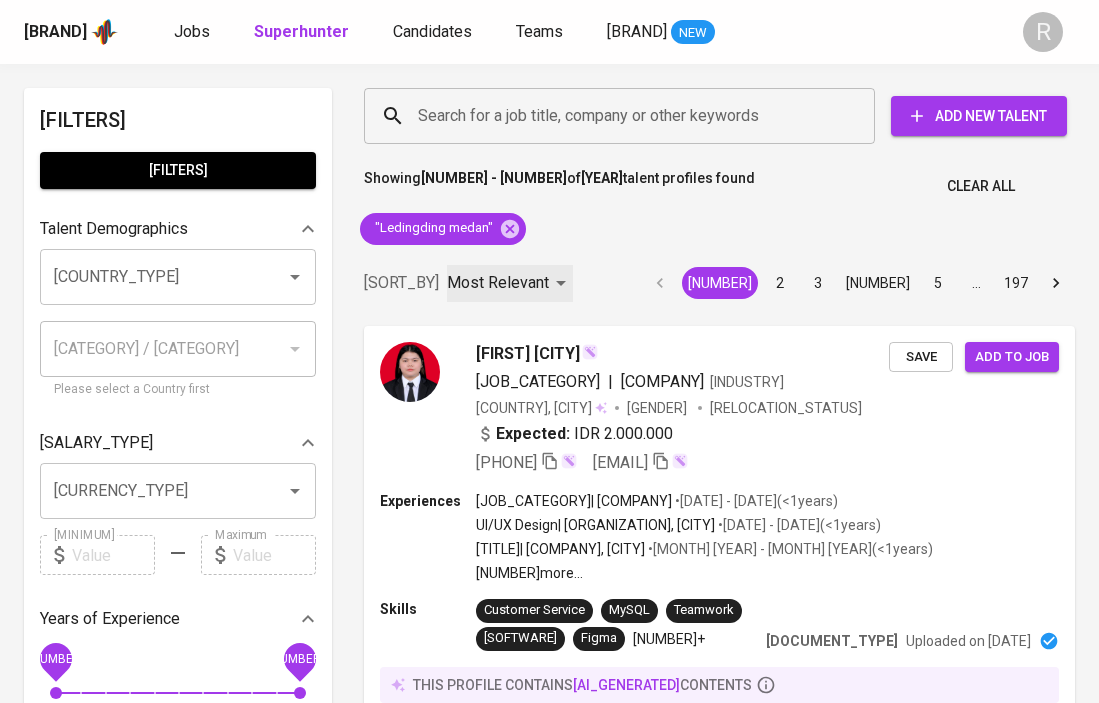click on "Most Relevant" at bounding box center [498, 283] 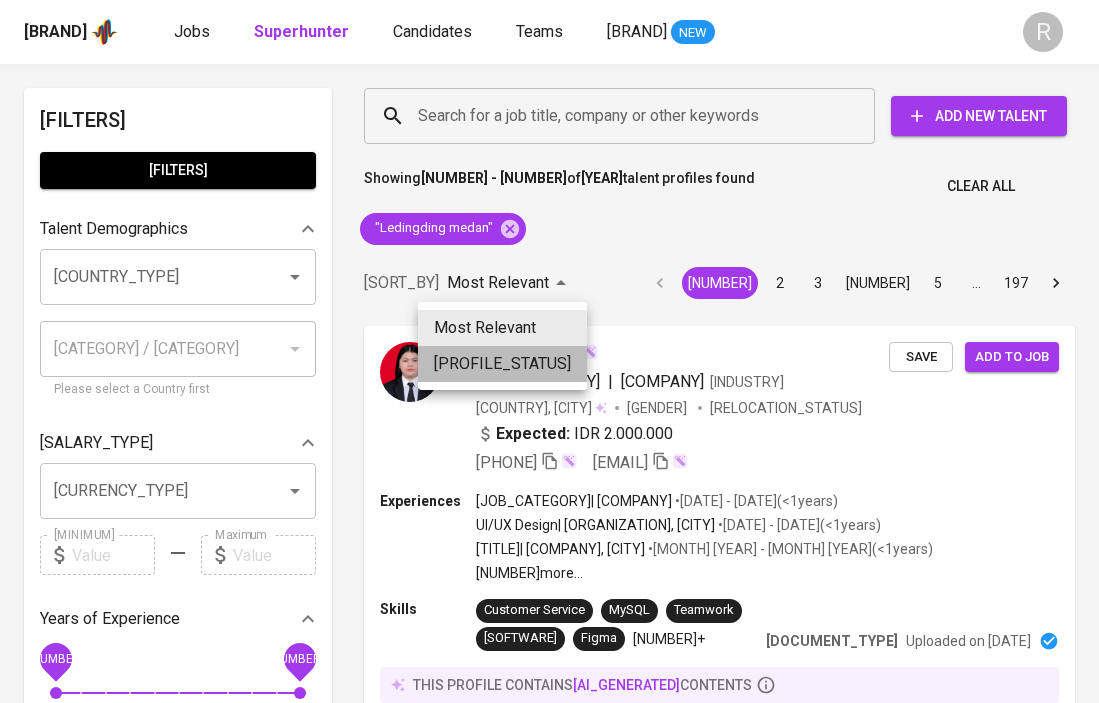 click on "Newest Profile" at bounding box center [502, 364] 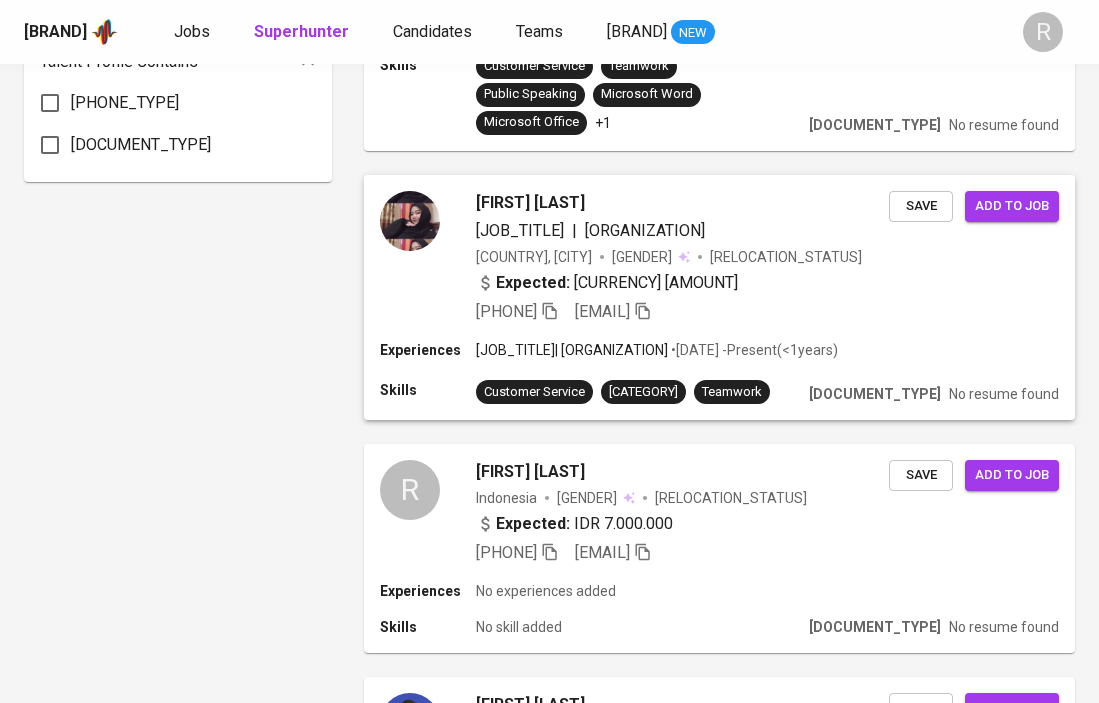 scroll, scrollTop: 1524, scrollLeft: 0, axis: vertical 